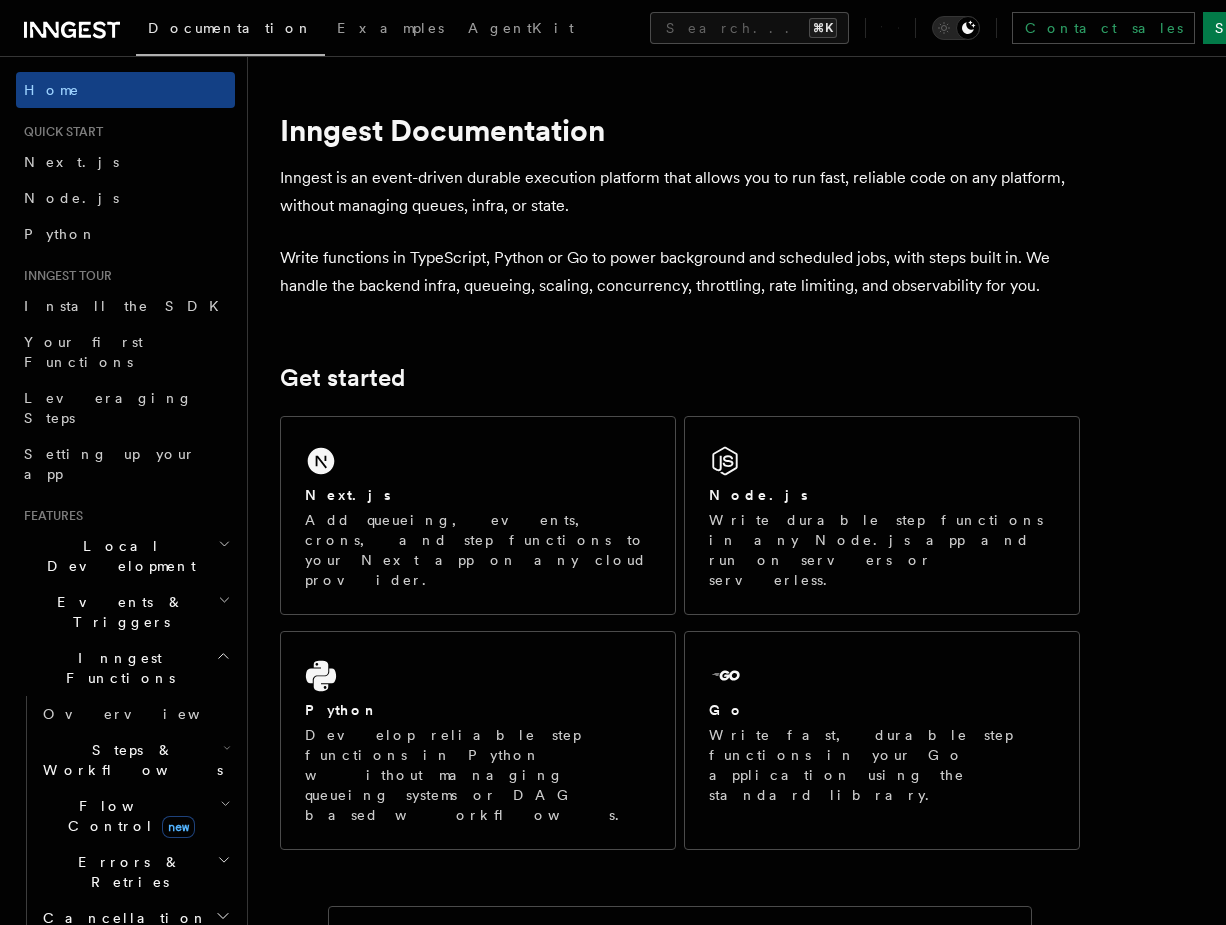 scroll, scrollTop: 0, scrollLeft: 0, axis: both 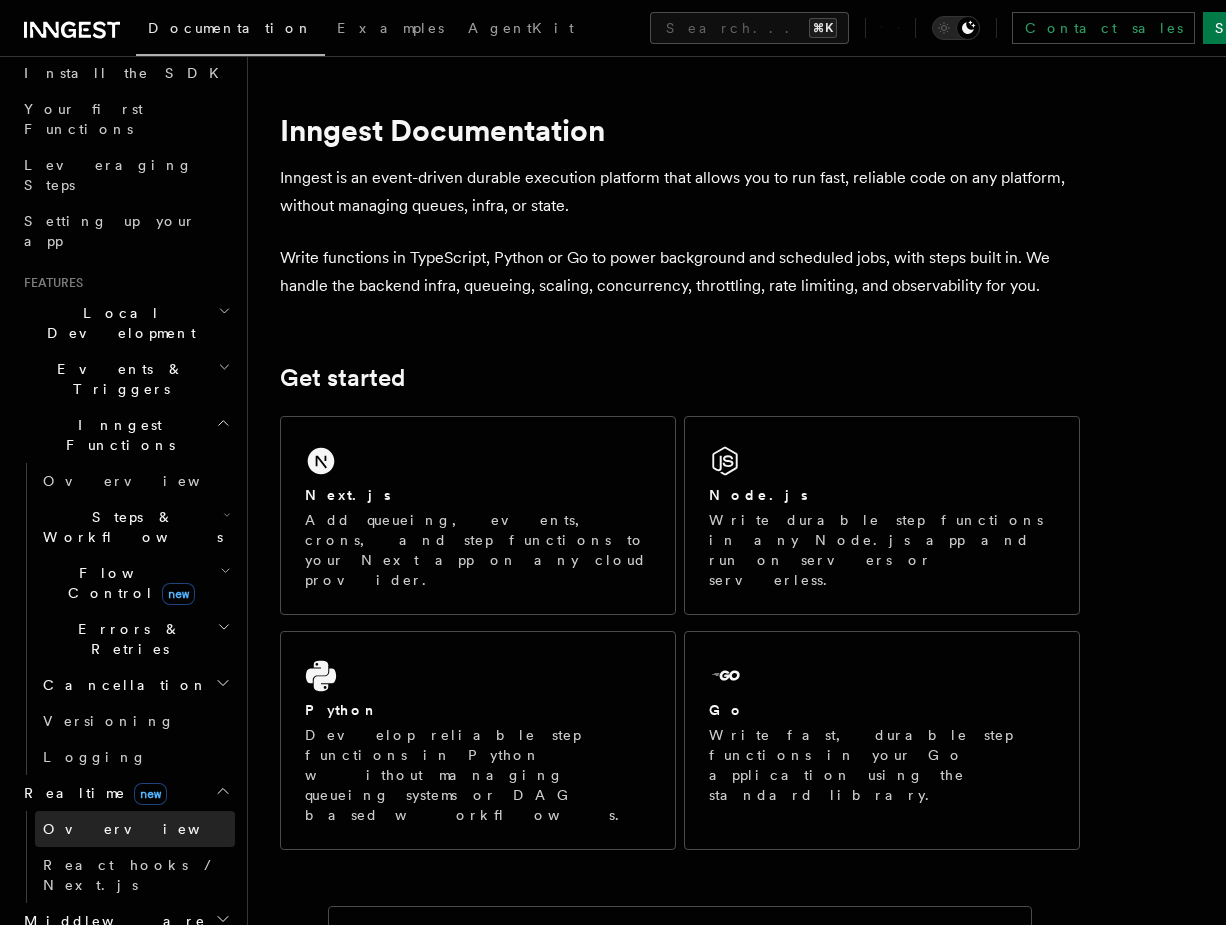 click on "Overview" at bounding box center [135, 829] 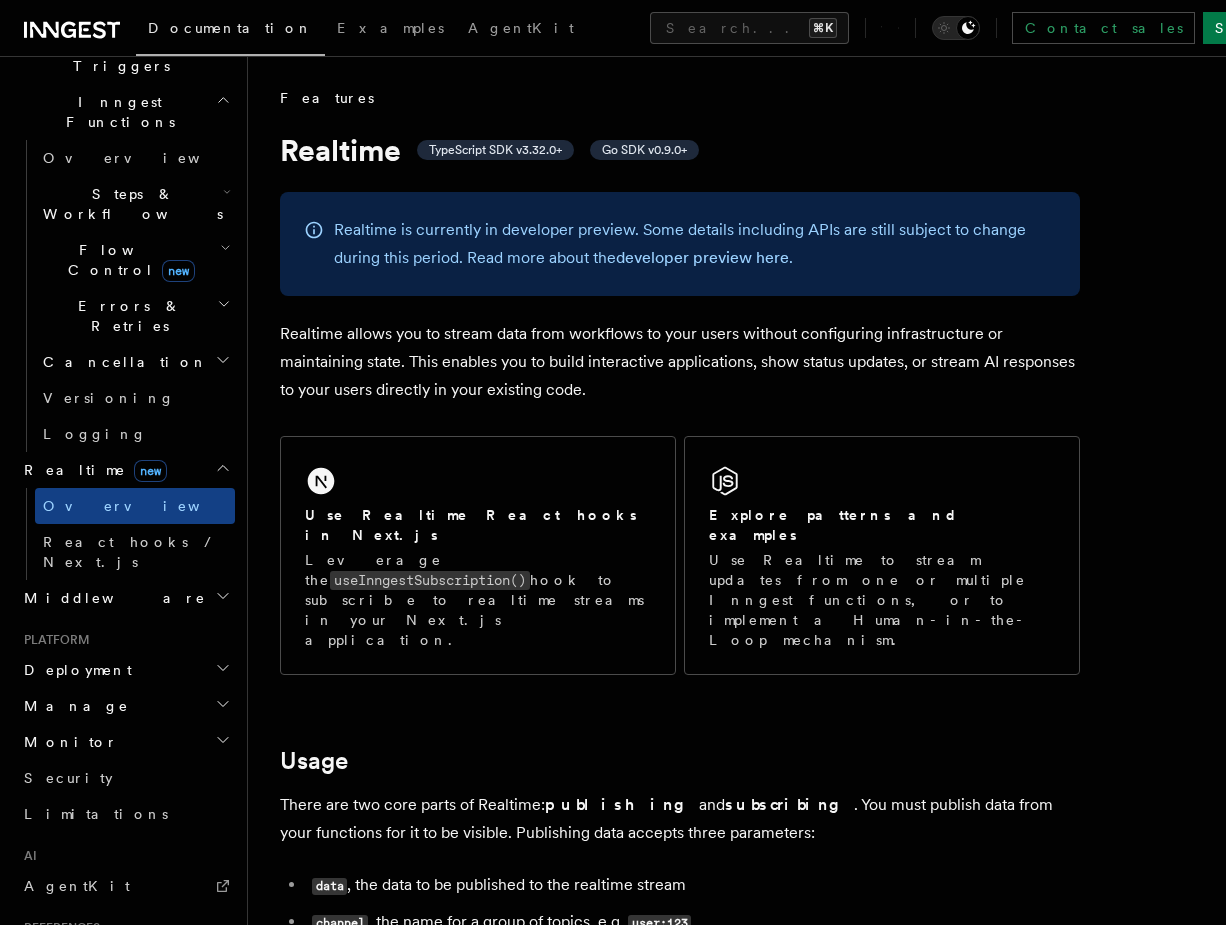 scroll, scrollTop: 622, scrollLeft: 0, axis: vertical 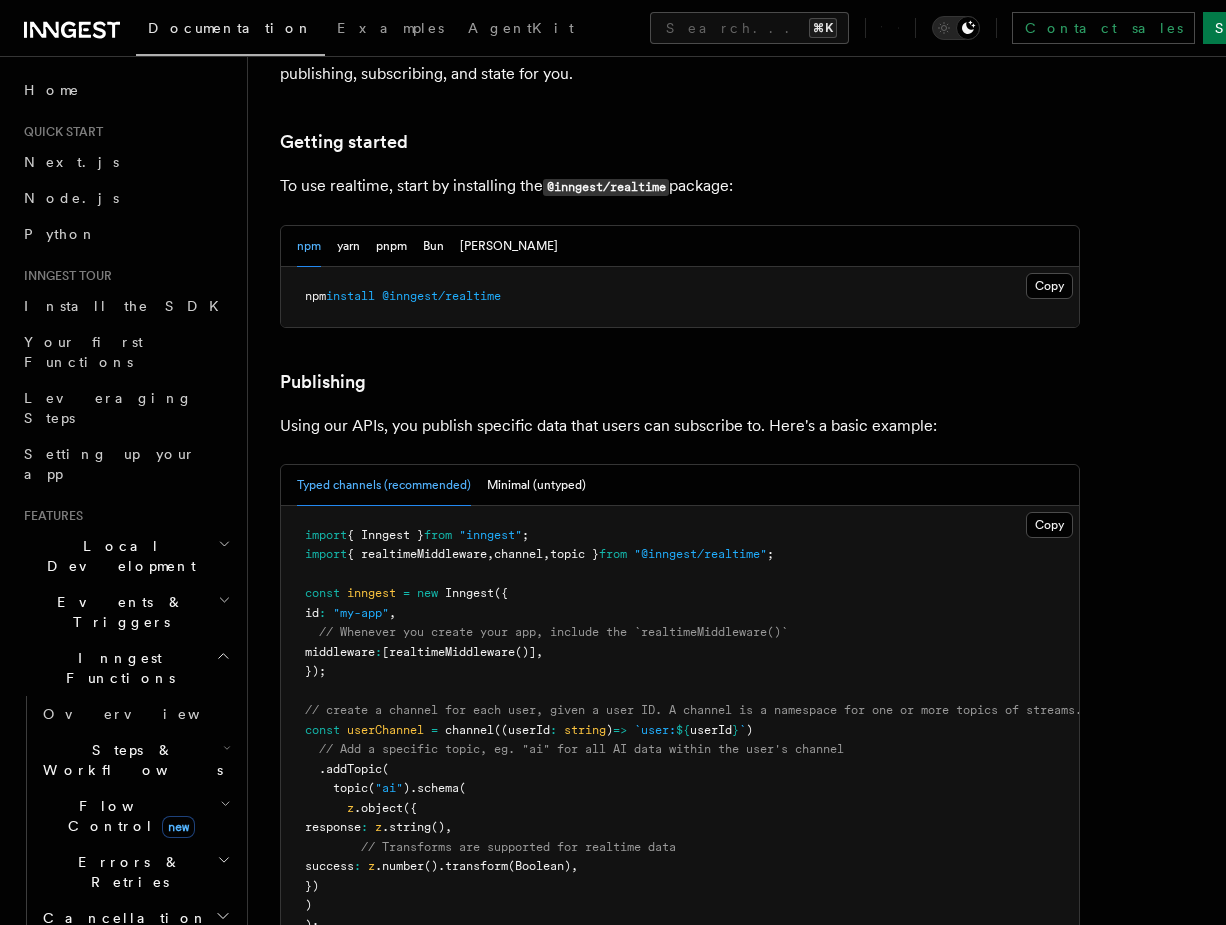 click on "Local Development" at bounding box center [125, 556] 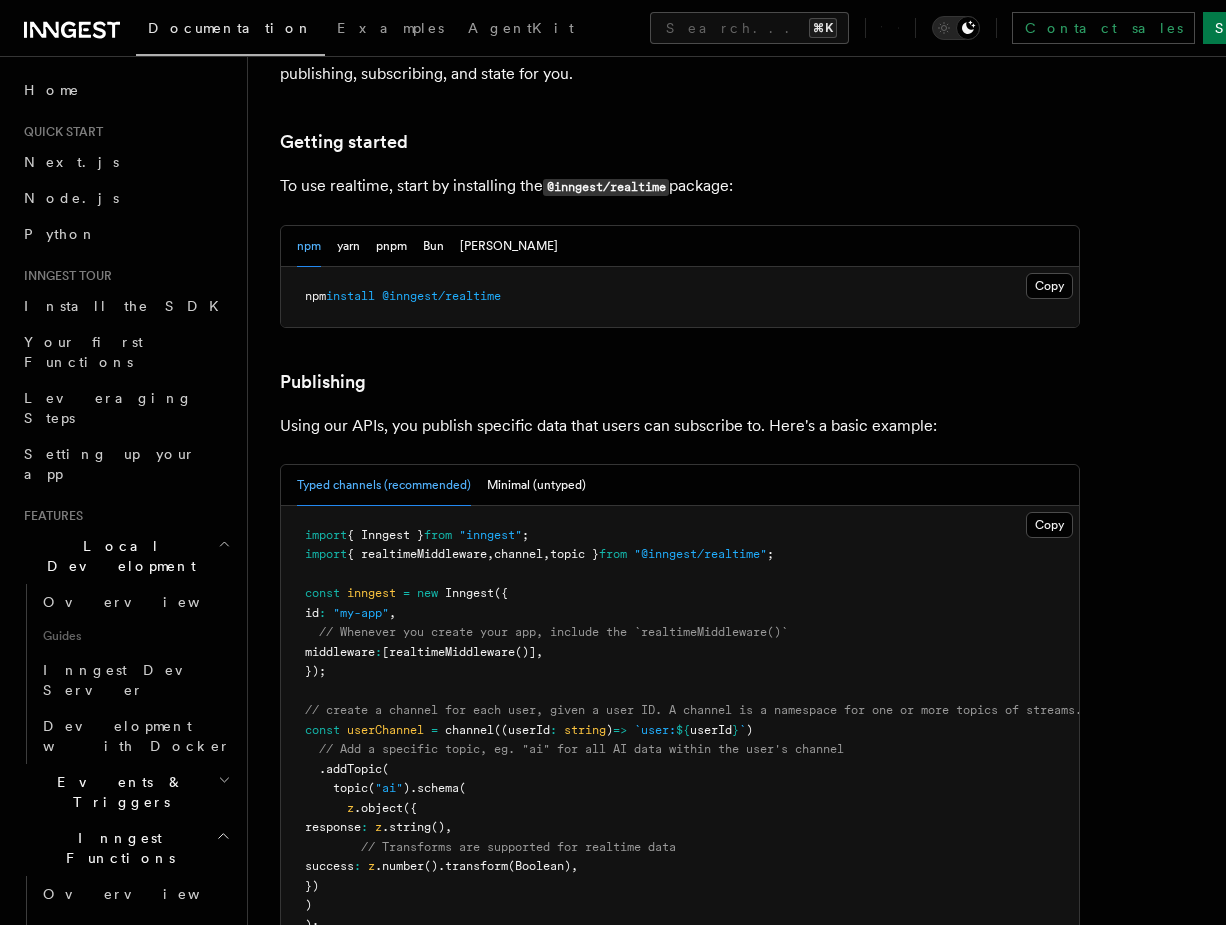 click 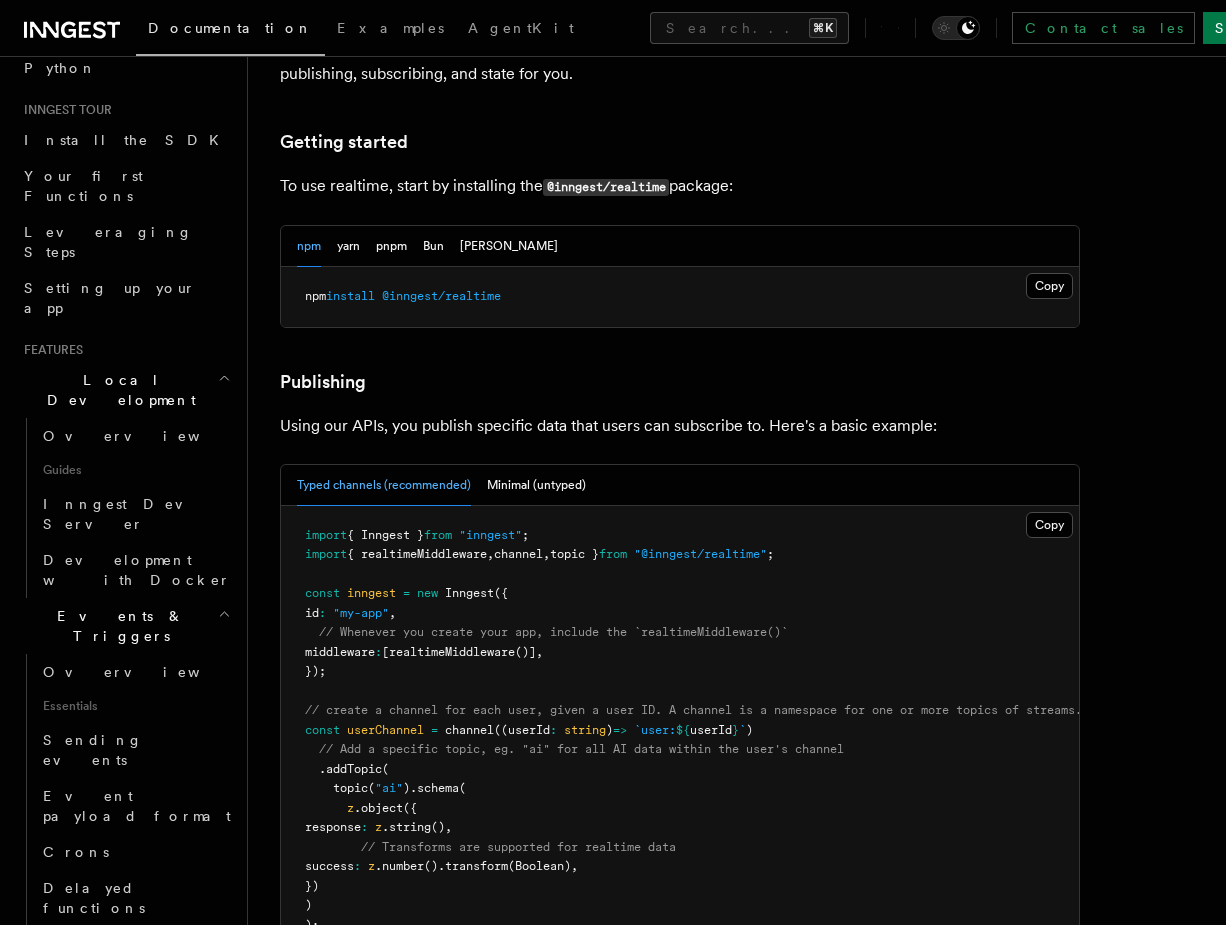 scroll, scrollTop: 188, scrollLeft: 0, axis: vertical 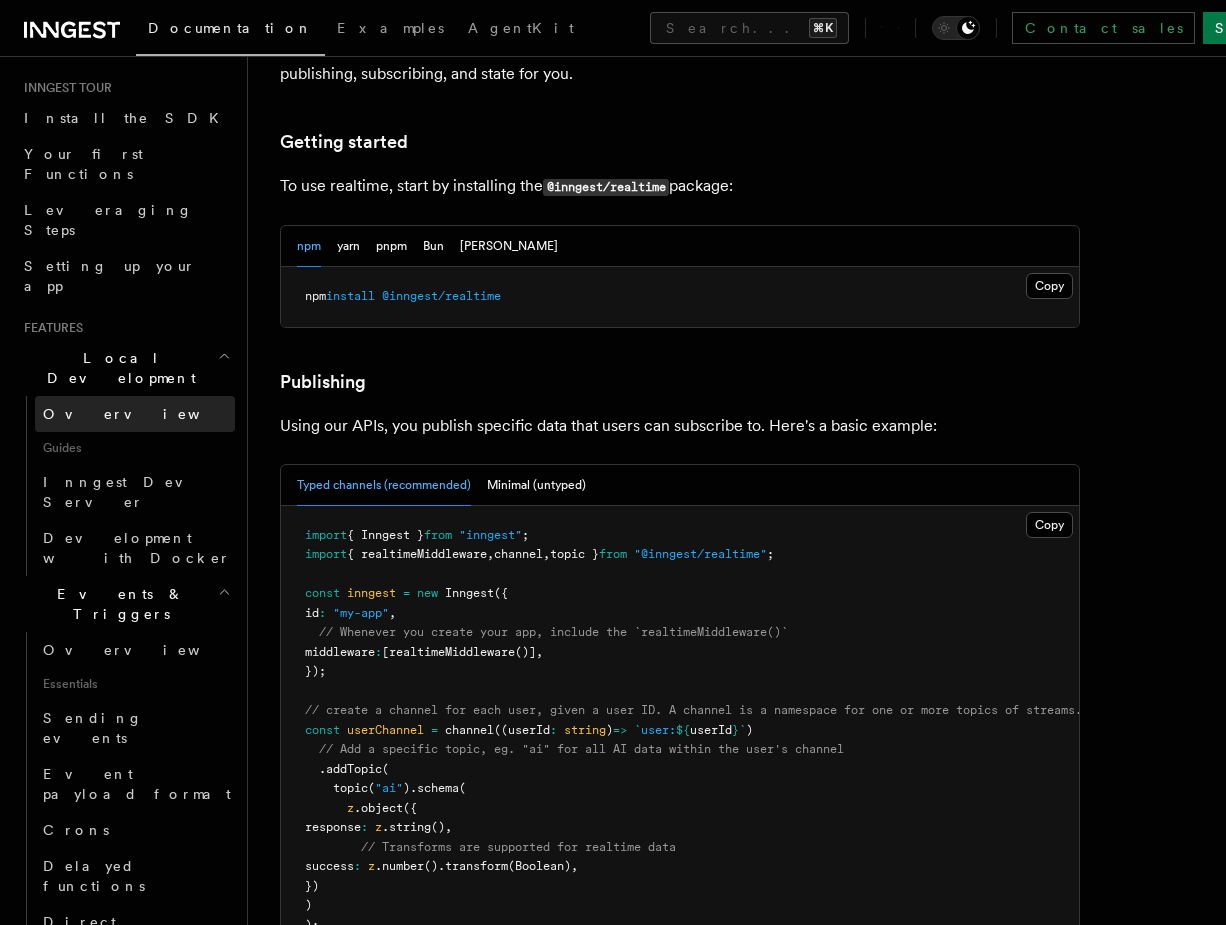 click on "Overview" at bounding box center (135, 414) 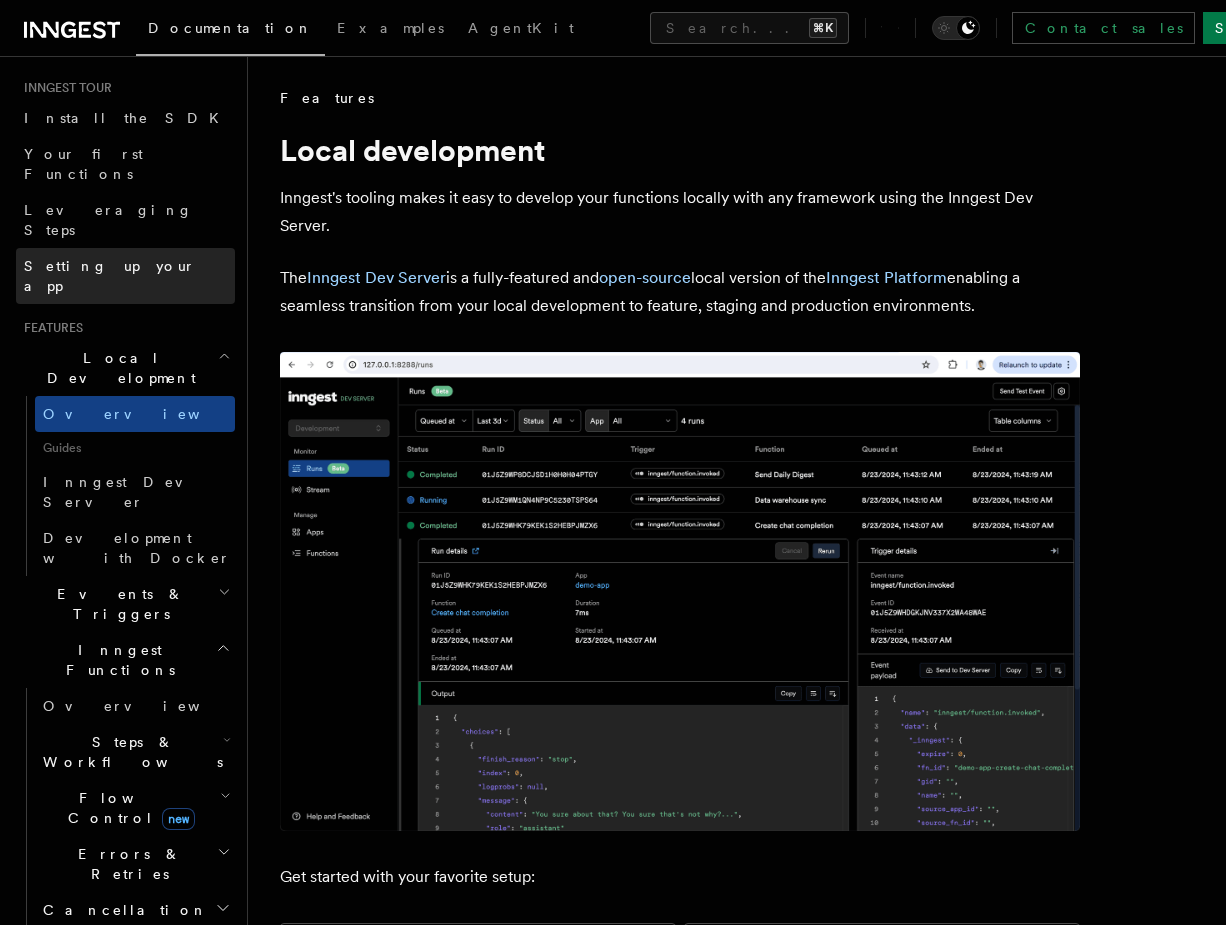 click on "Setting up your app" at bounding box center [125, 276] 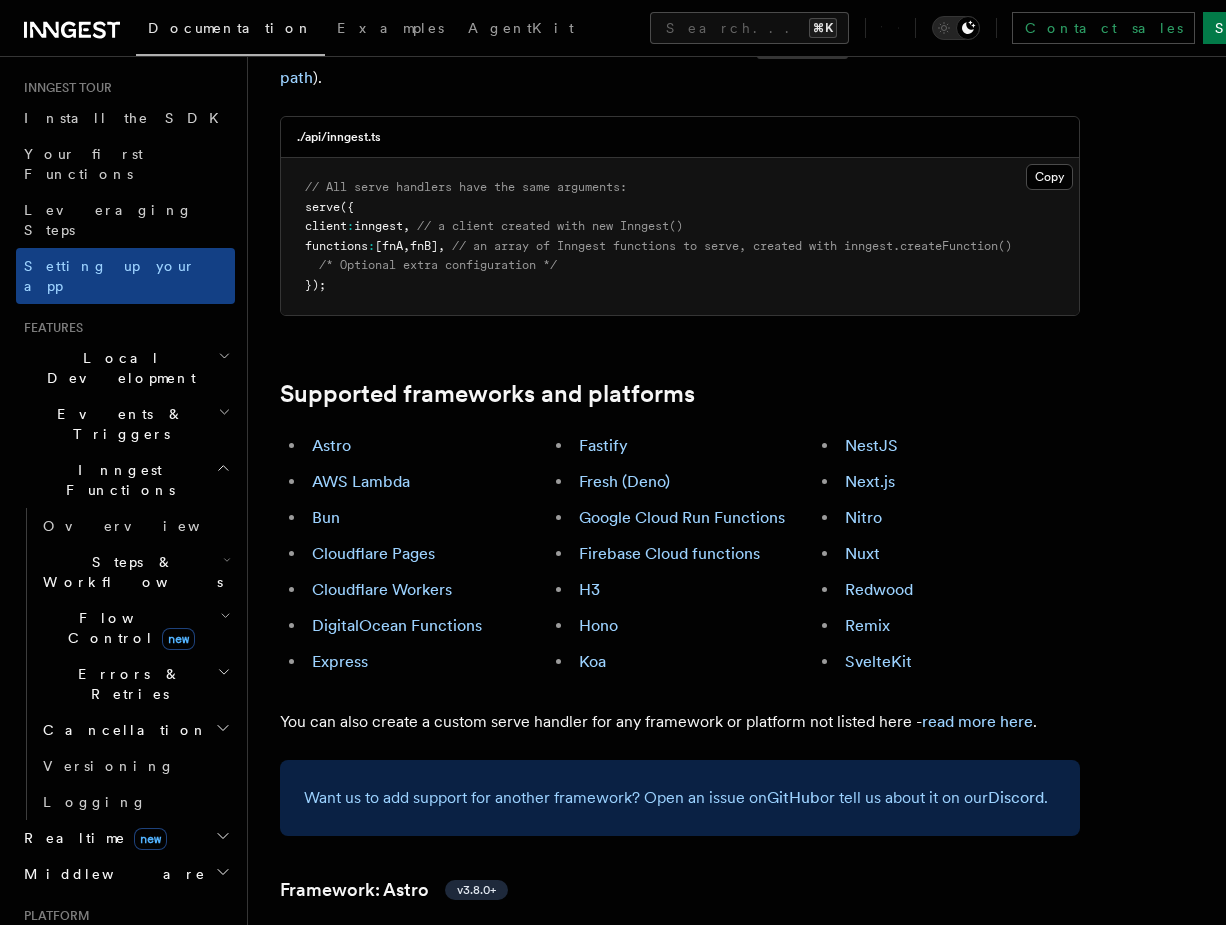 scroll, scrollTop: 951, scrollLeft: 0, axis: vertical 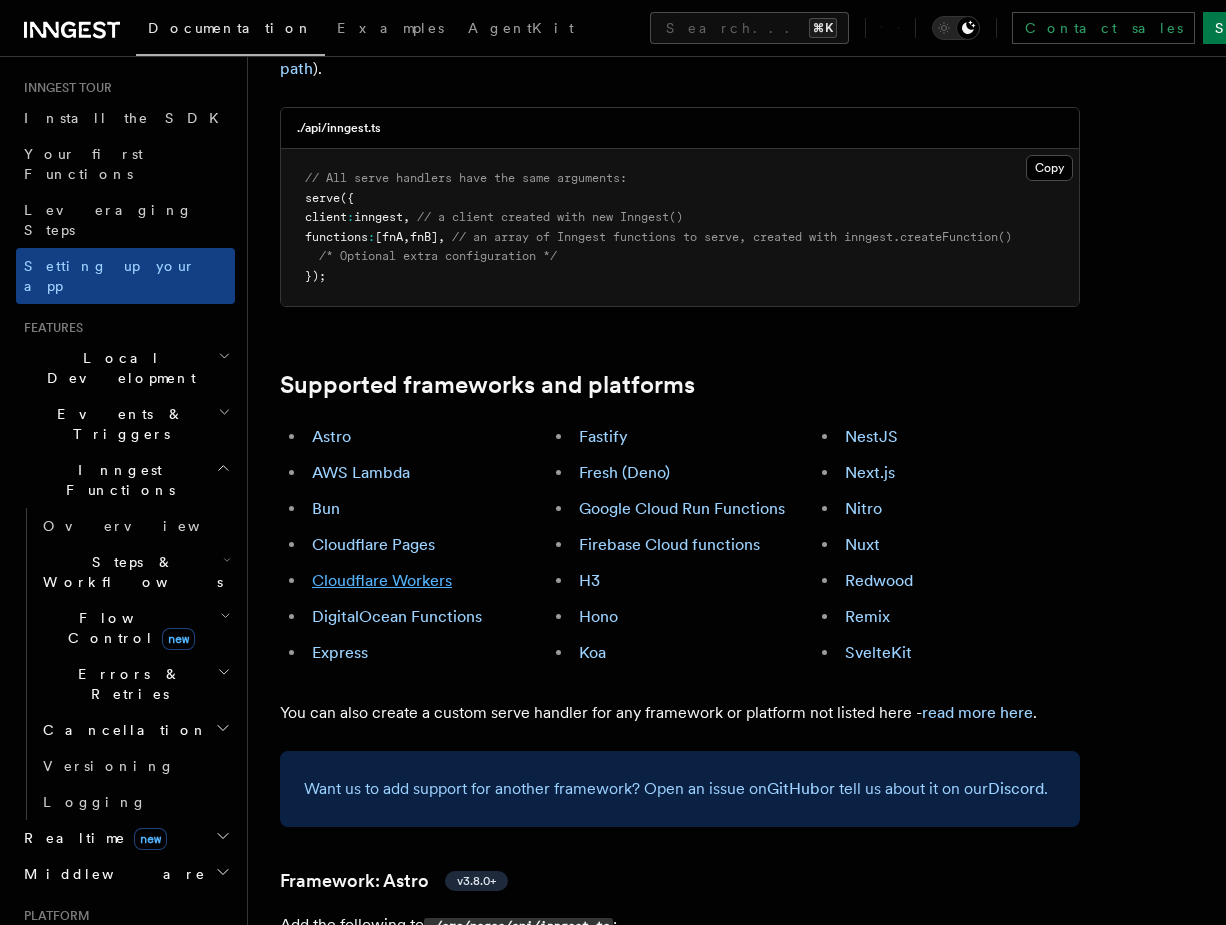 click on "Cloudflare Workers" at bounding box center [382, 580] 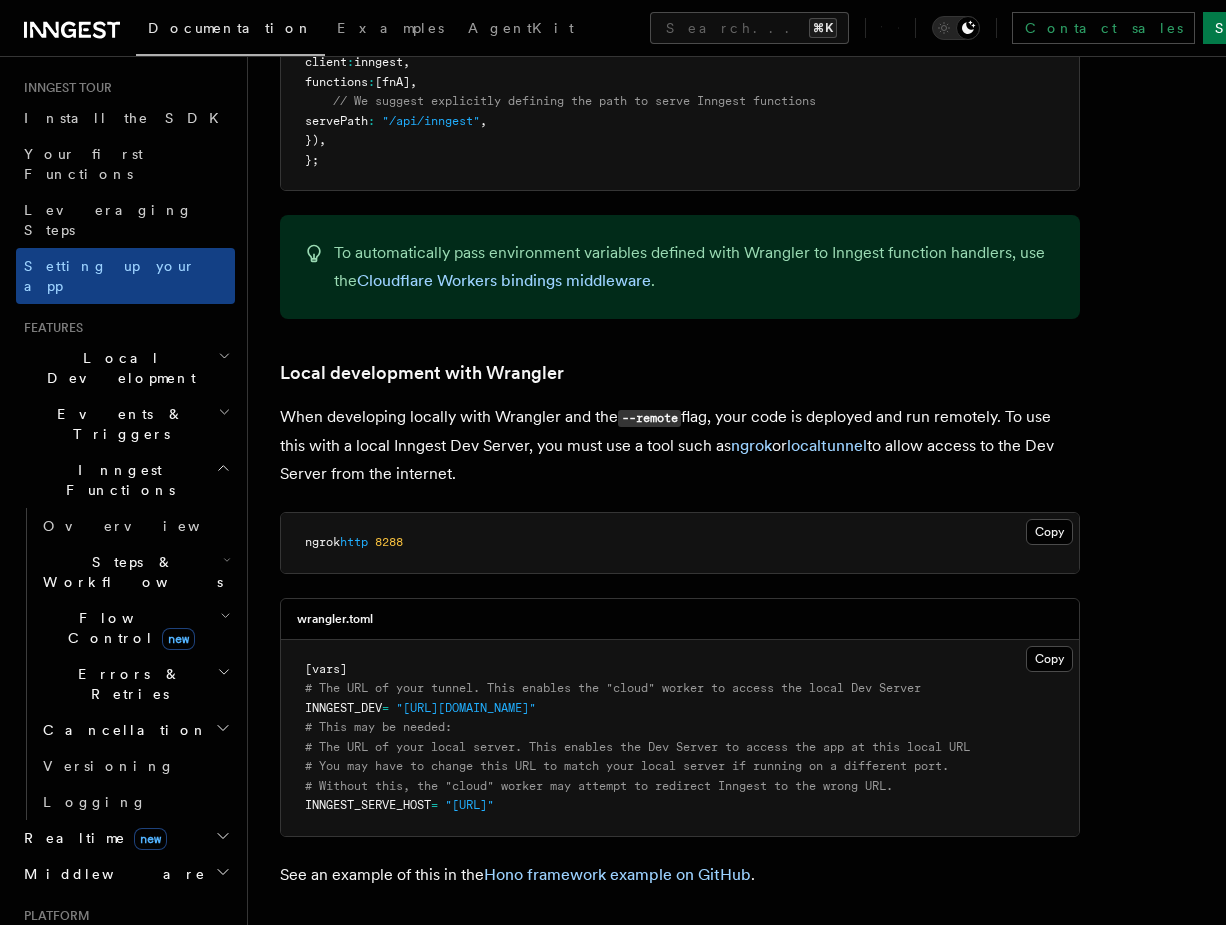 scroll, scrollTop: 3809, scrollLeft: 0, axis: vertical 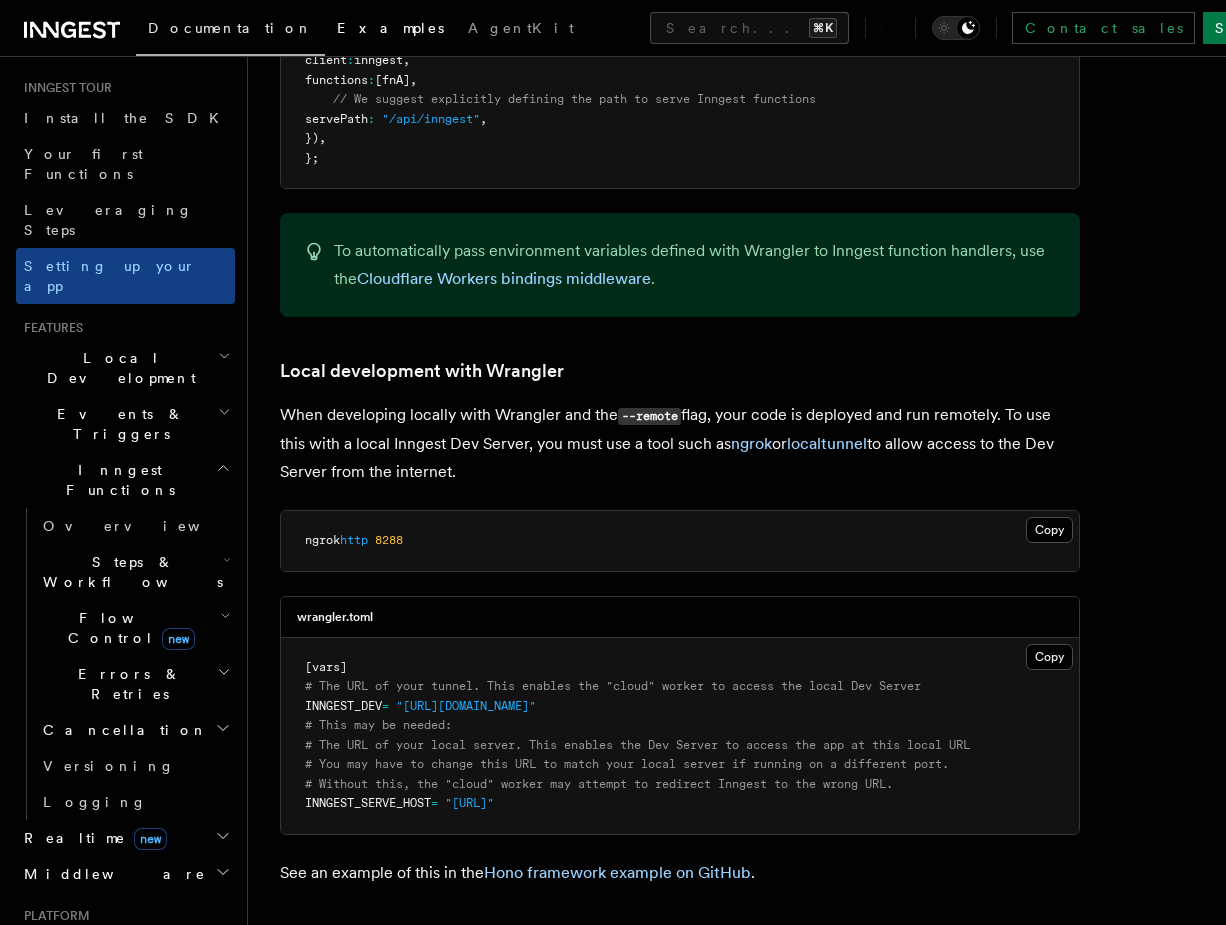 click on "Examples" at bounding box center (390, 28) 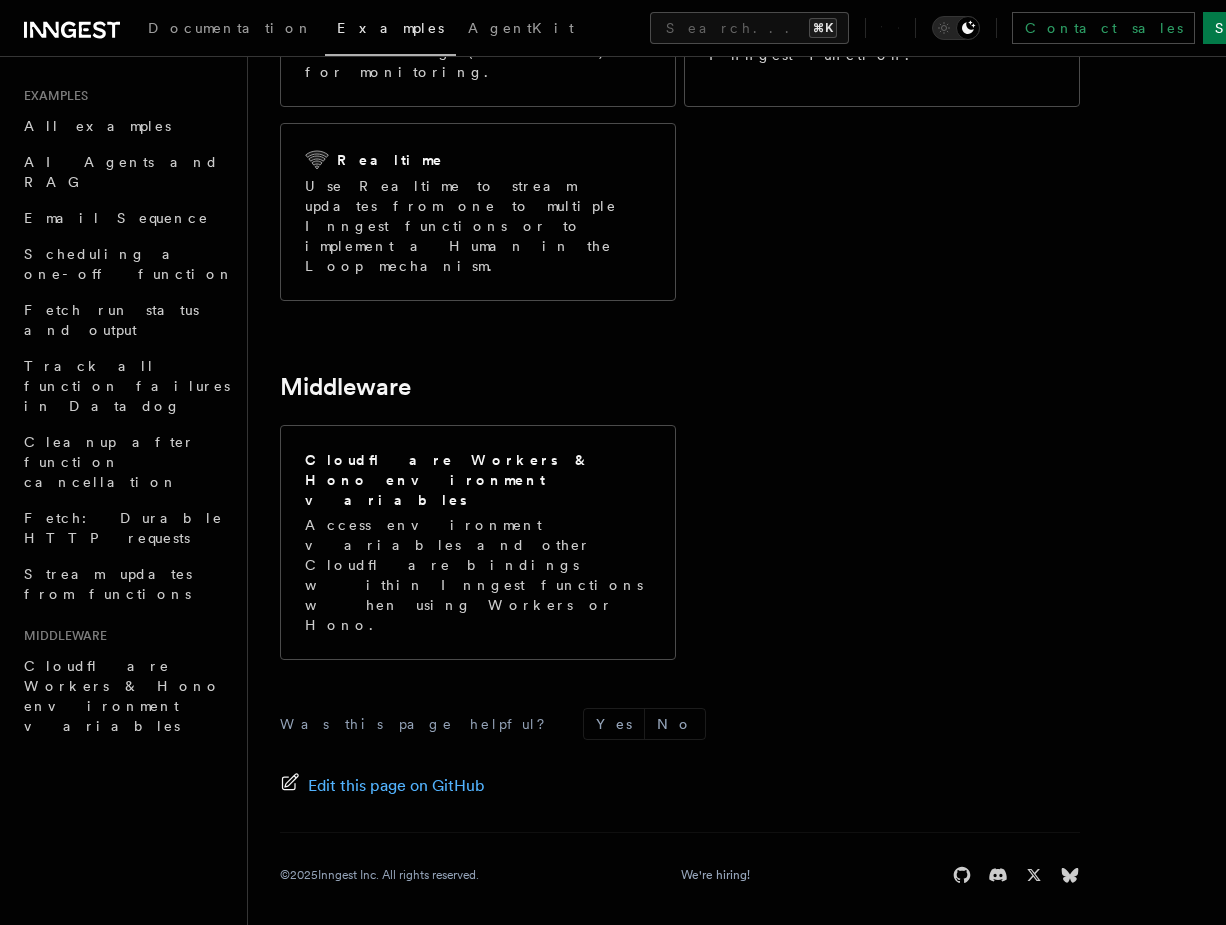 scroll, scrollTop: 0, scrollLeft: 0, axis: both 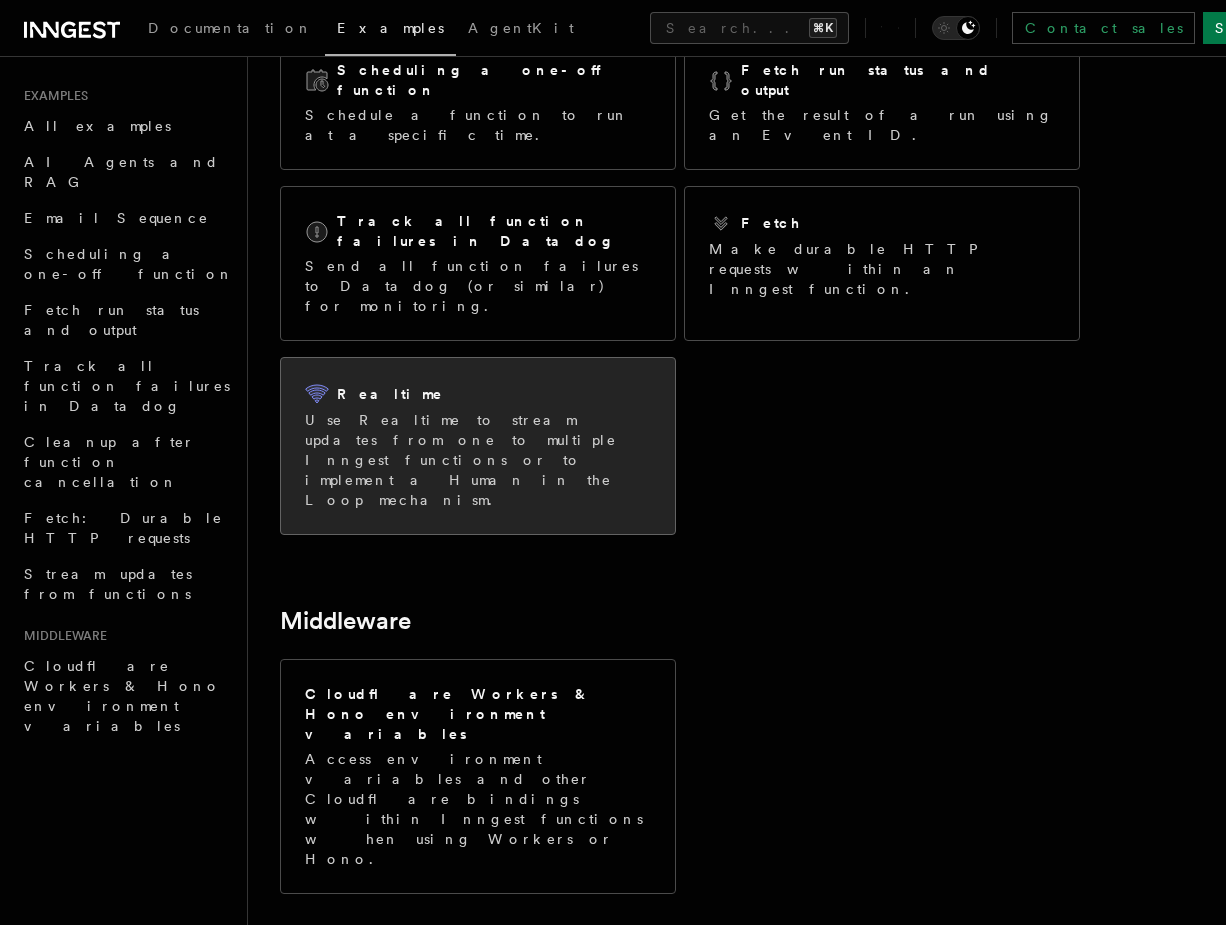 click on "Use Realtime to stream updates from one to multiple Inngest functions or to implement a Human in the Loop mechanism." at bounding box center (478, 460) 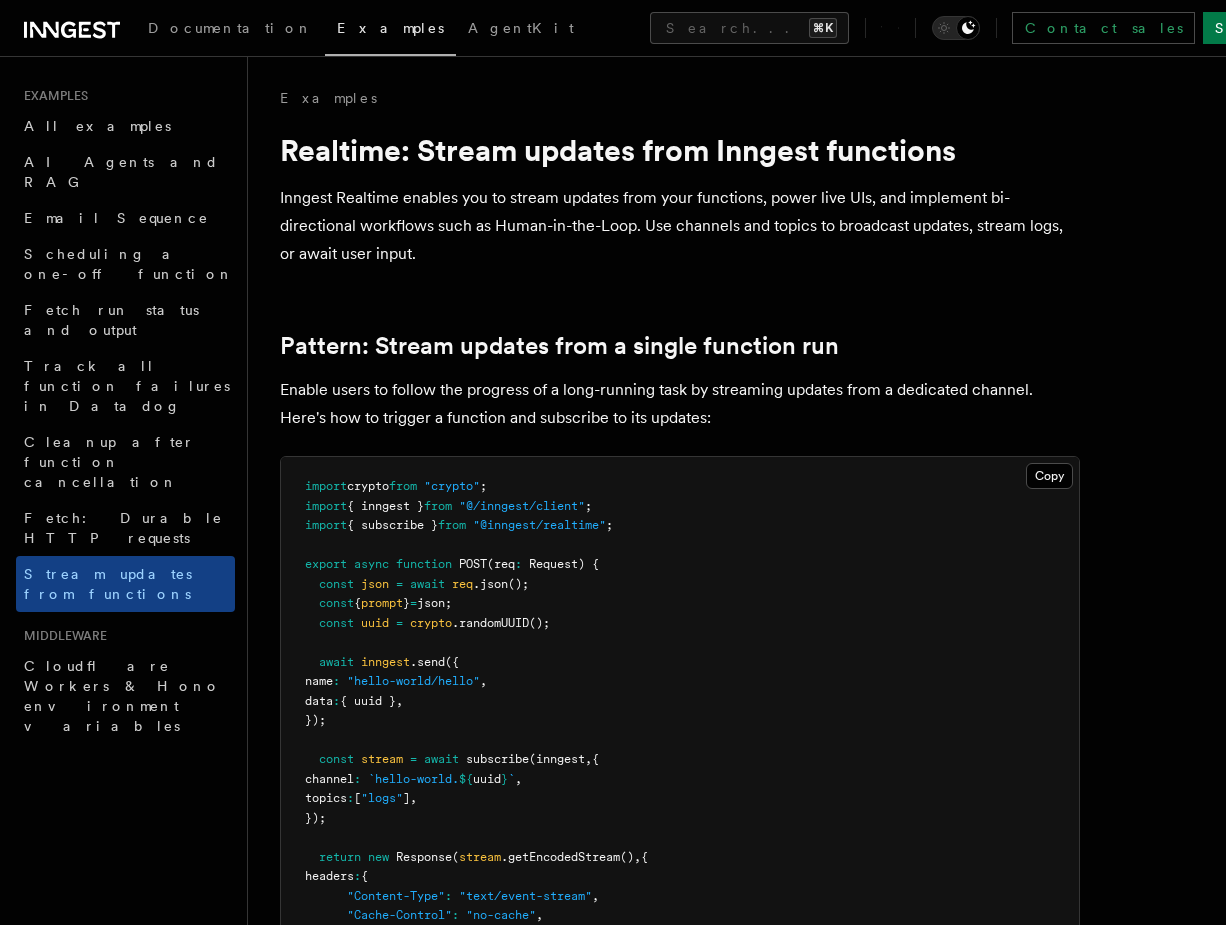 scroll, scrollTop: 0, scrollLeft: 0, axis: both 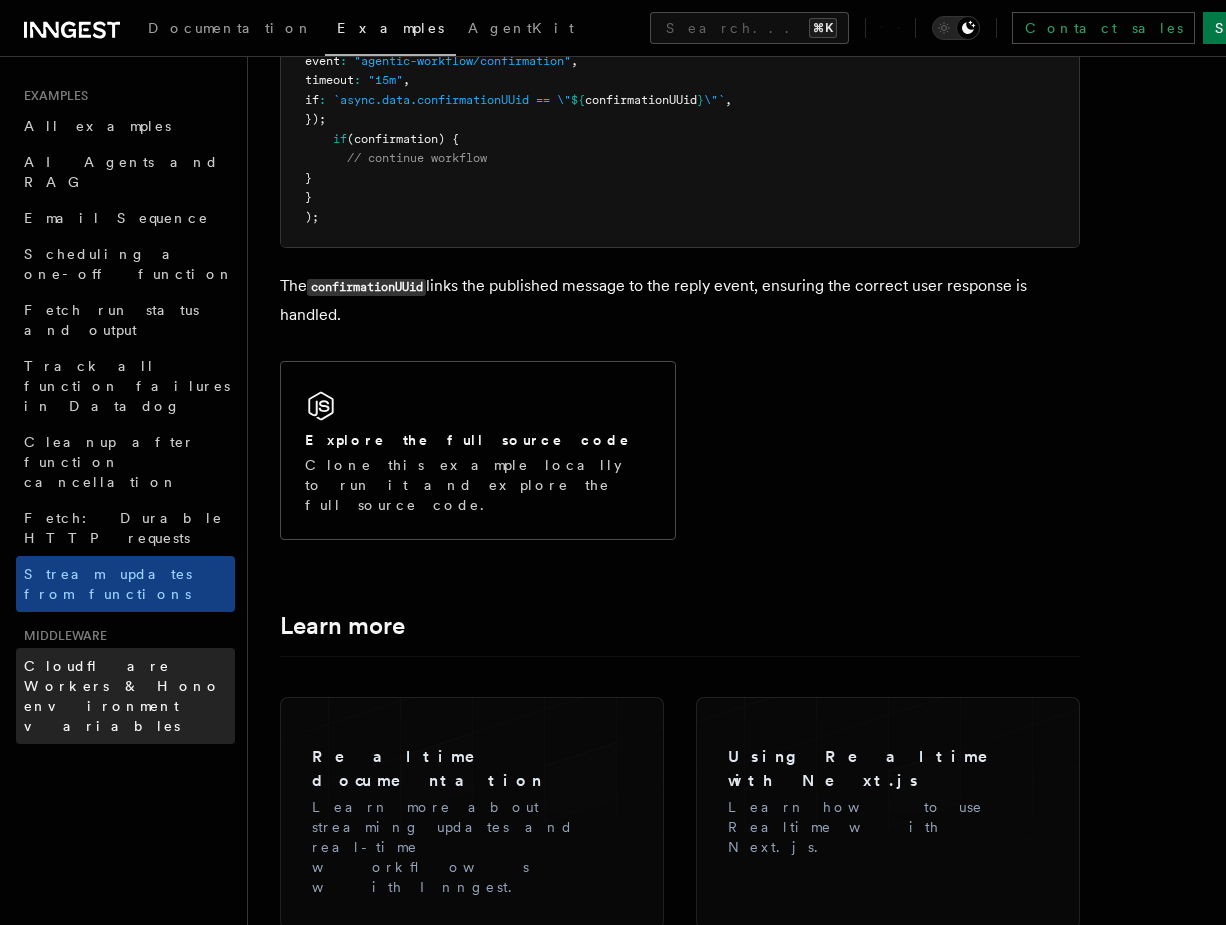 click on "Cloudflare Workers & Hono environment variables" at bounding box center [122, 696] 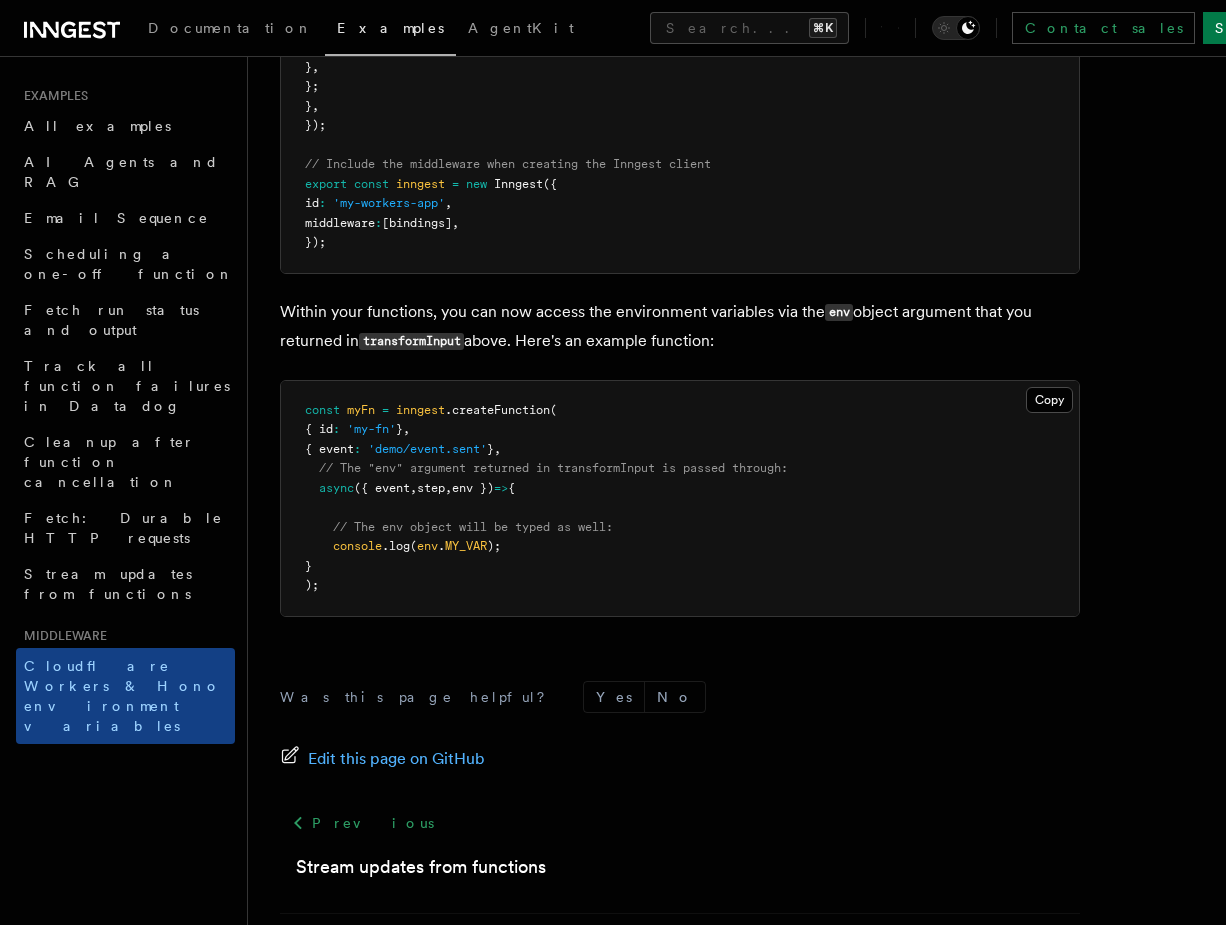 scroll, scrollTop: 1187, scrollLeft: 0, axis: vertical 